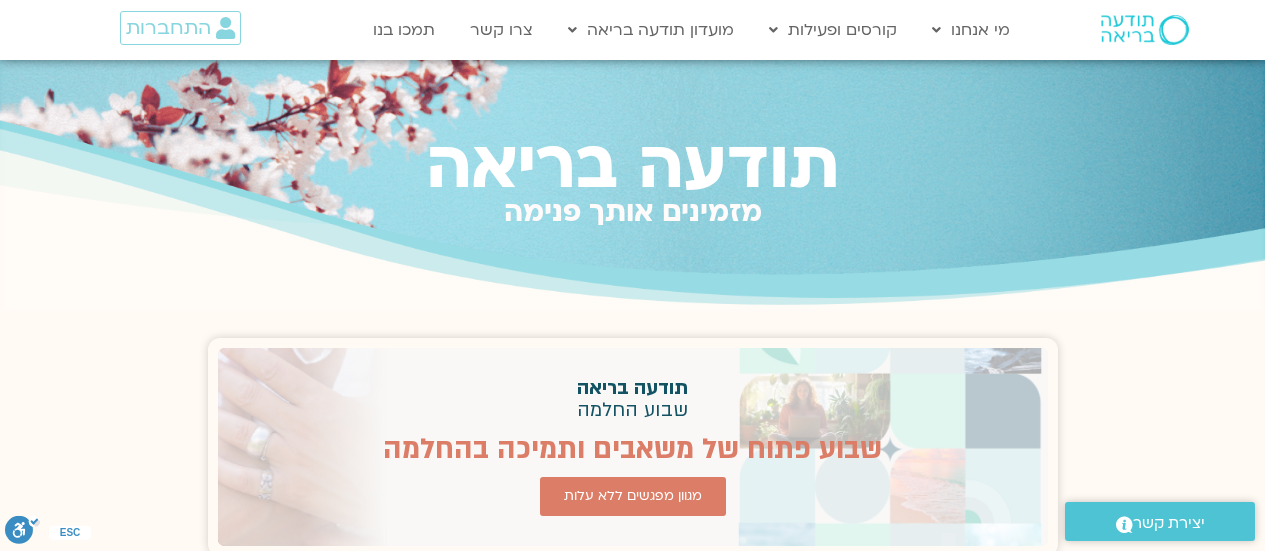 scroll, scrollTop: 0, scrollLeft: 0, axis: both 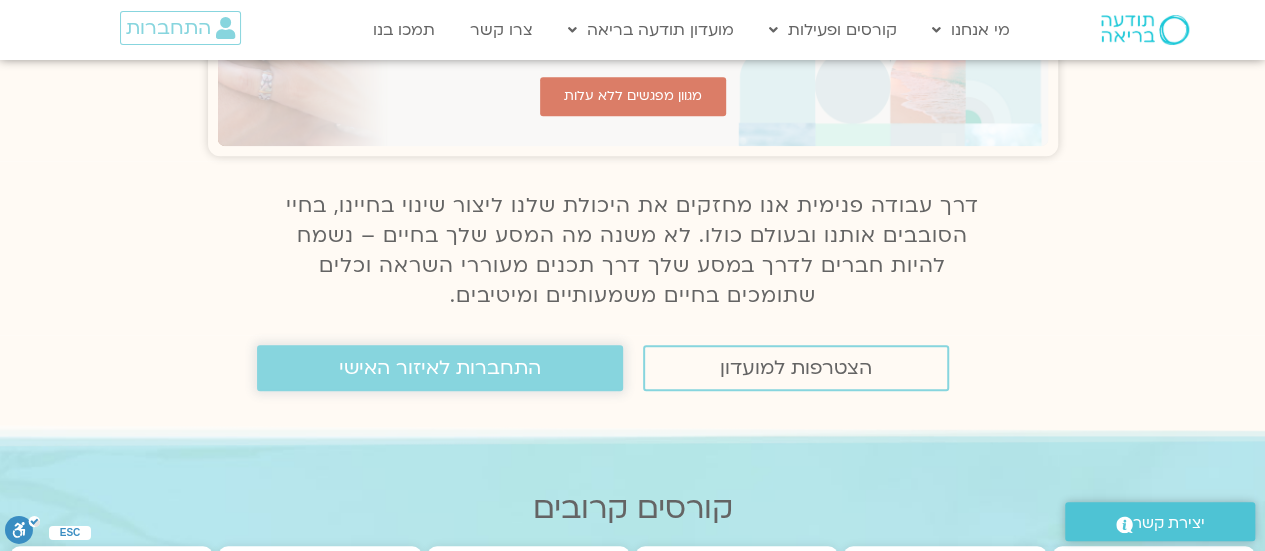 click on "התחברות לאיזור האישי" at bounding box center (440, 368) 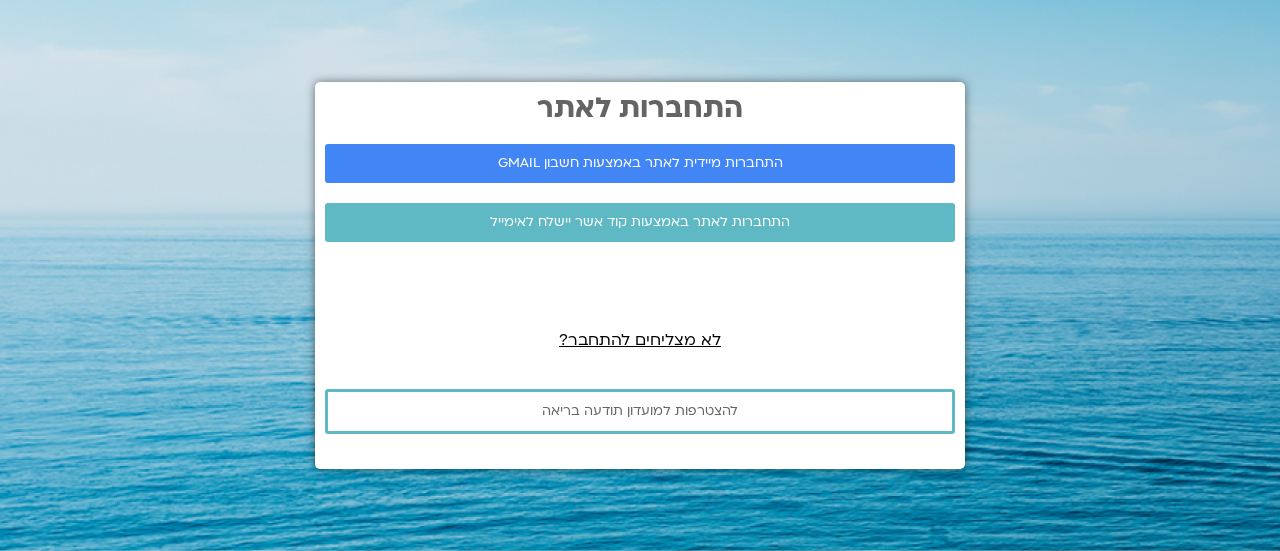 scroll, scrollTop: 0, scrollLeft: 0, axis: both 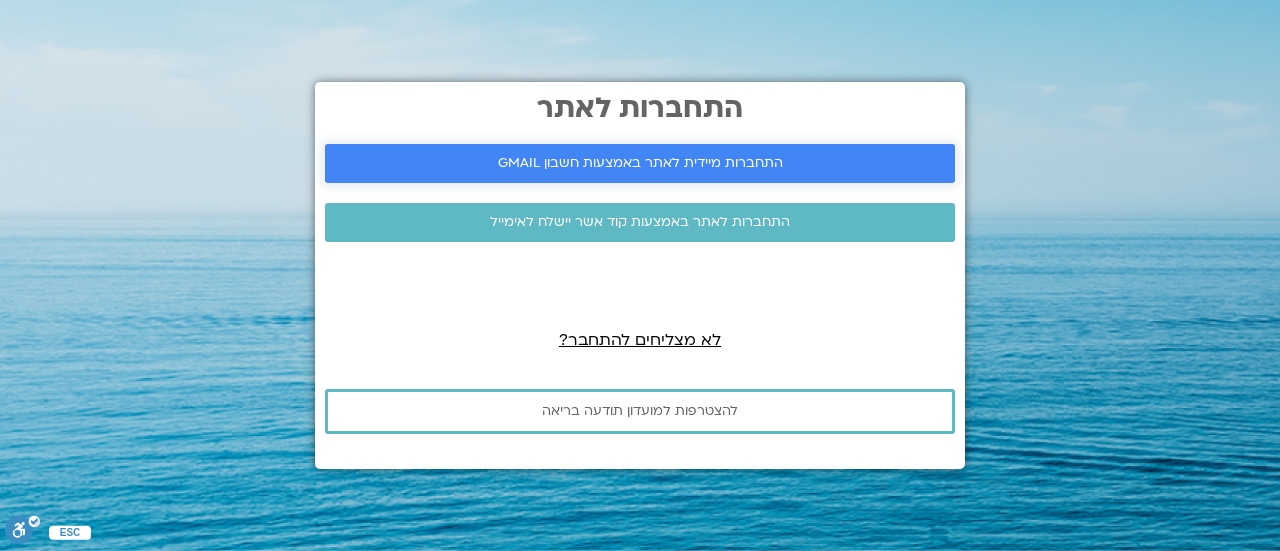 click on "התחברות מיידית לאתר באמצעות חשבון GMAIL" at bounding box center [640, 163] 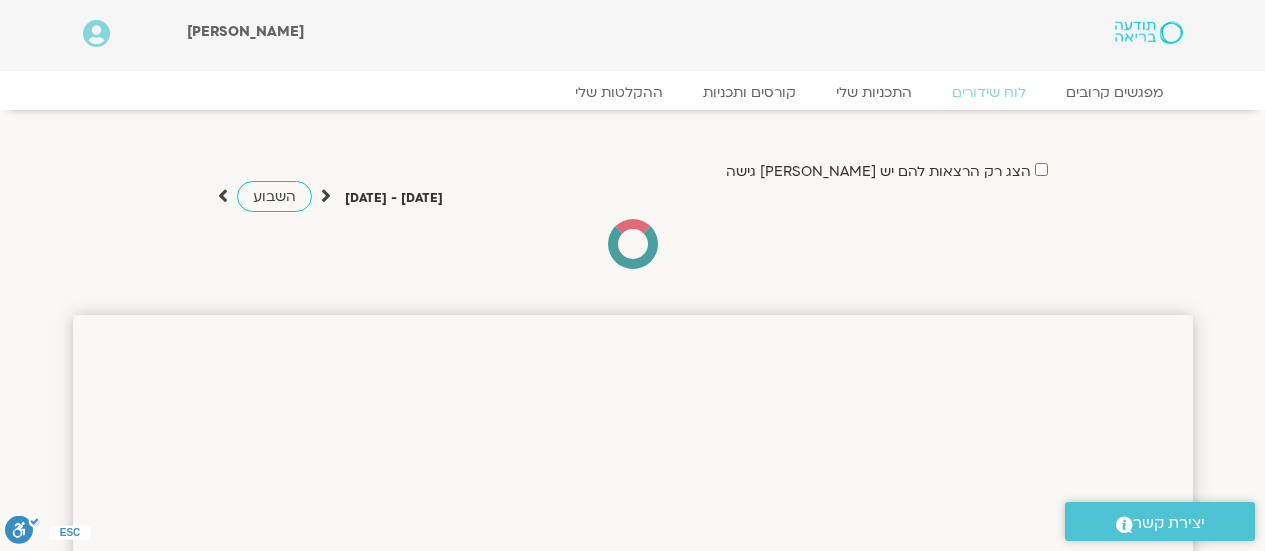 scroll, scrollTop: 0, scrollLeft: 0, axis: both 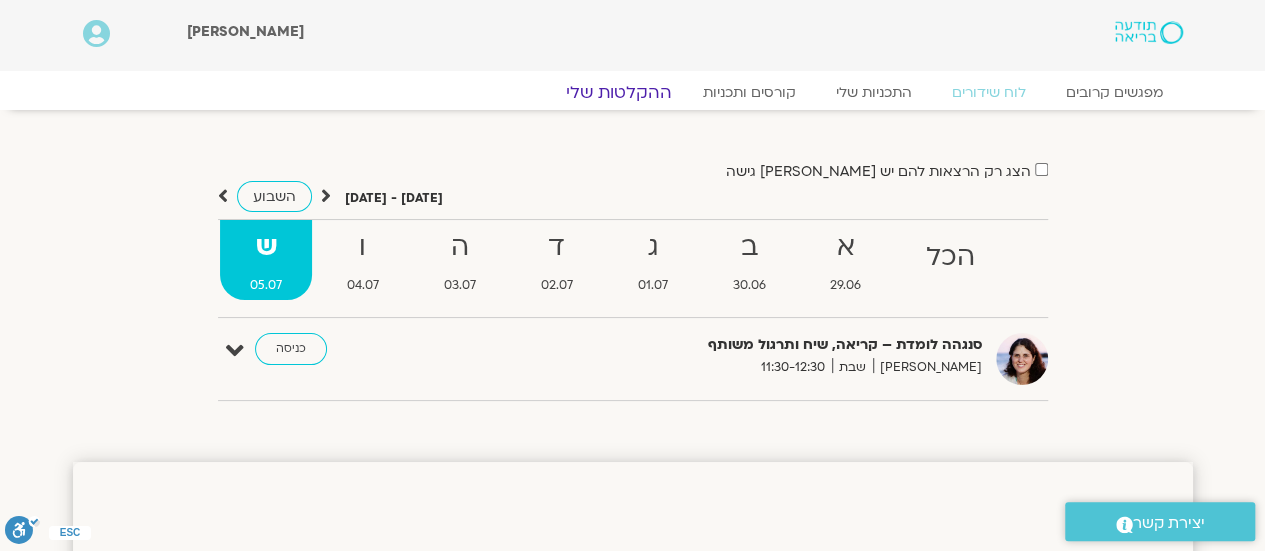 click on "ההקלטות שלי" 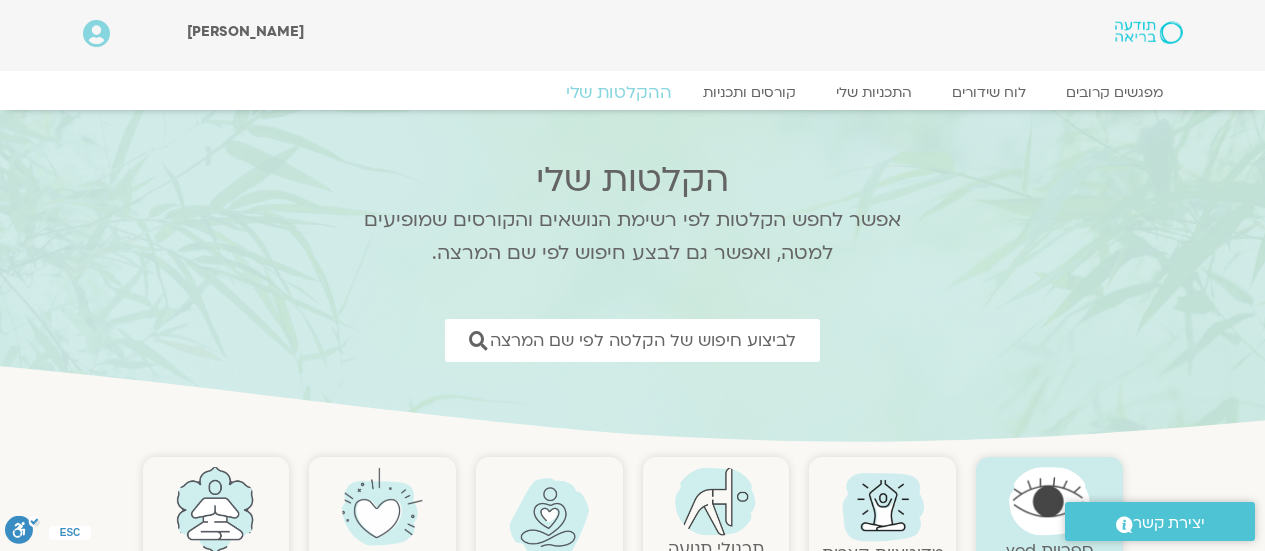 scroll, scrollTop: 0, scrollLeft: 0, axis: both 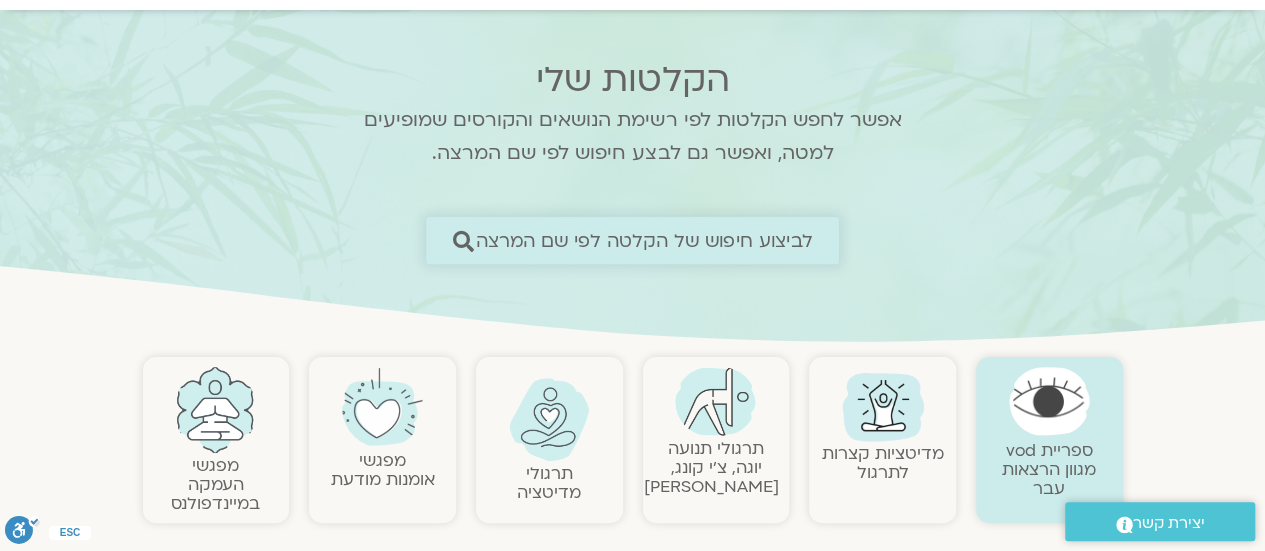 click on "לביצוע חיפוש של הקלטה לפי שם המרצה" at bounding box center [644, 240] 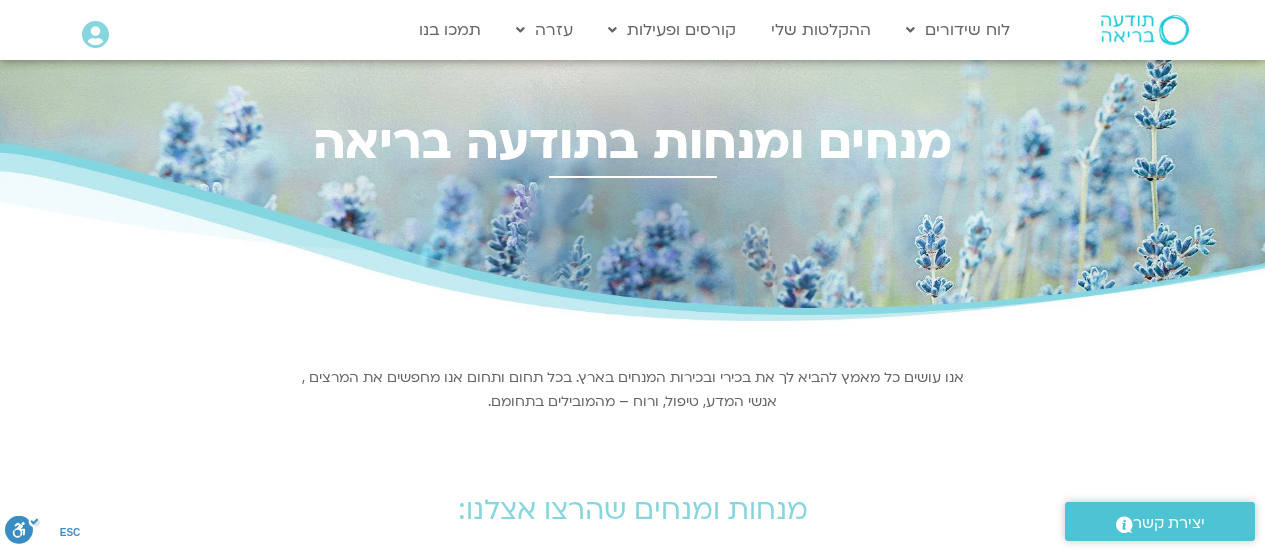 scroll, scrollTop: 0, scrollLeft: 0, axis: both 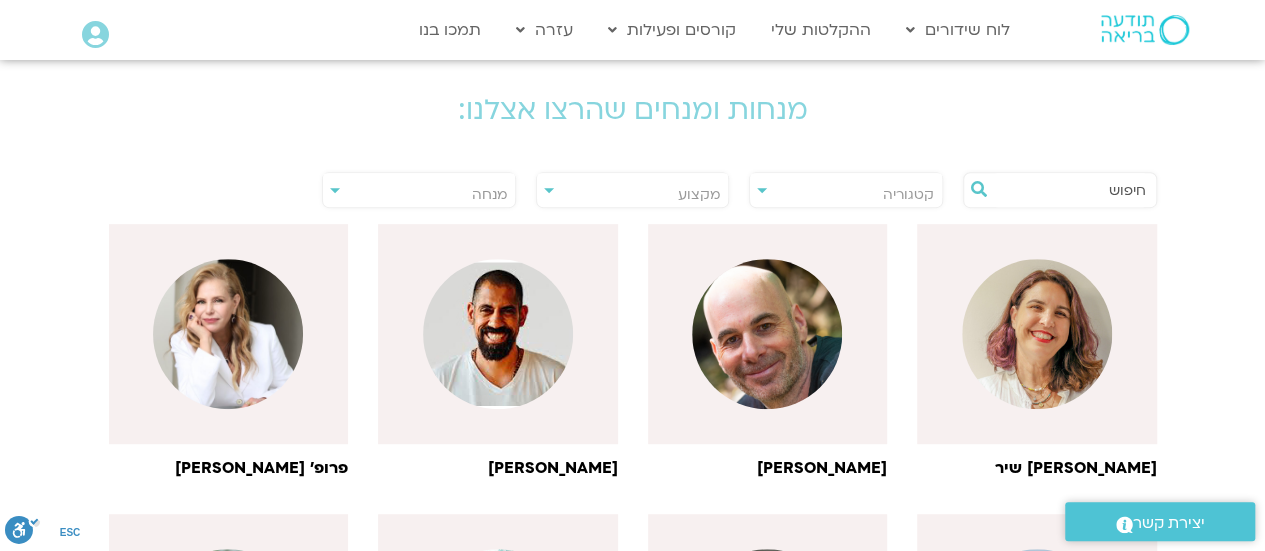 click at bounding box center [1070, 190] 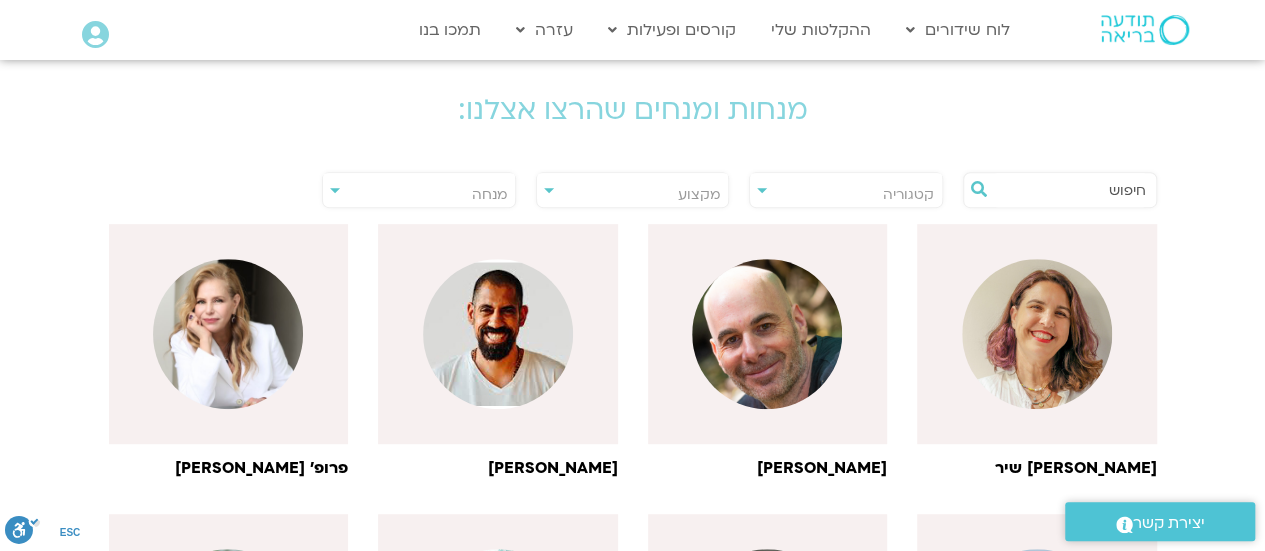 paste on "נועה אלבלדה" 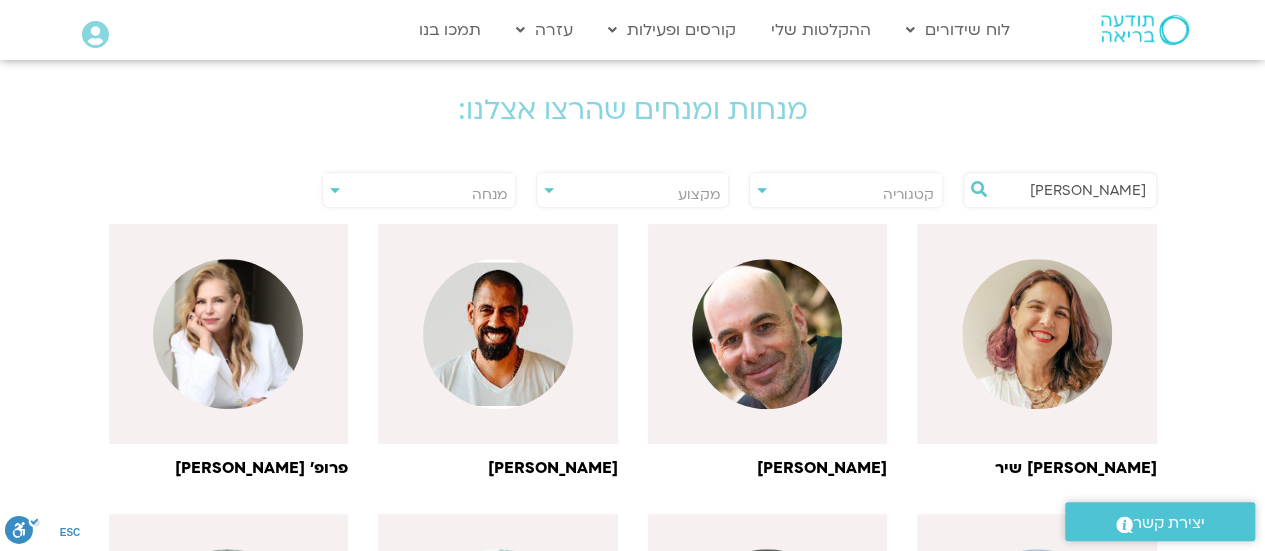 drag, startPoint x: 1111, startPoint y: 190, endPoint x: 1208, endPoint y: 190, distance: 97 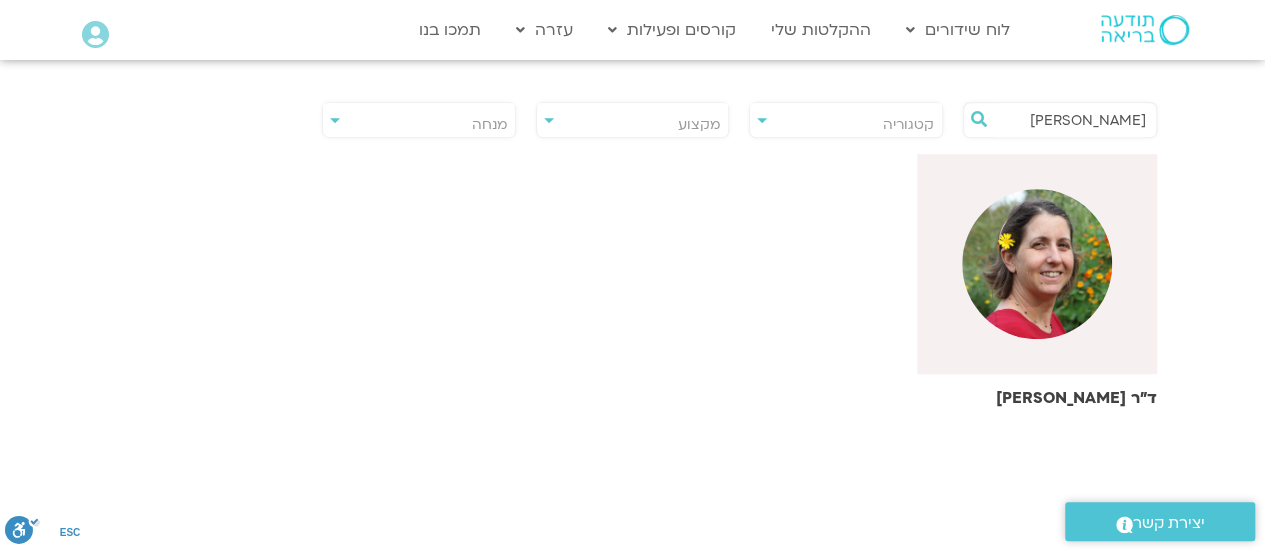 scroll, scrollTop: 600, scrollLeft: 0, axis: vertical 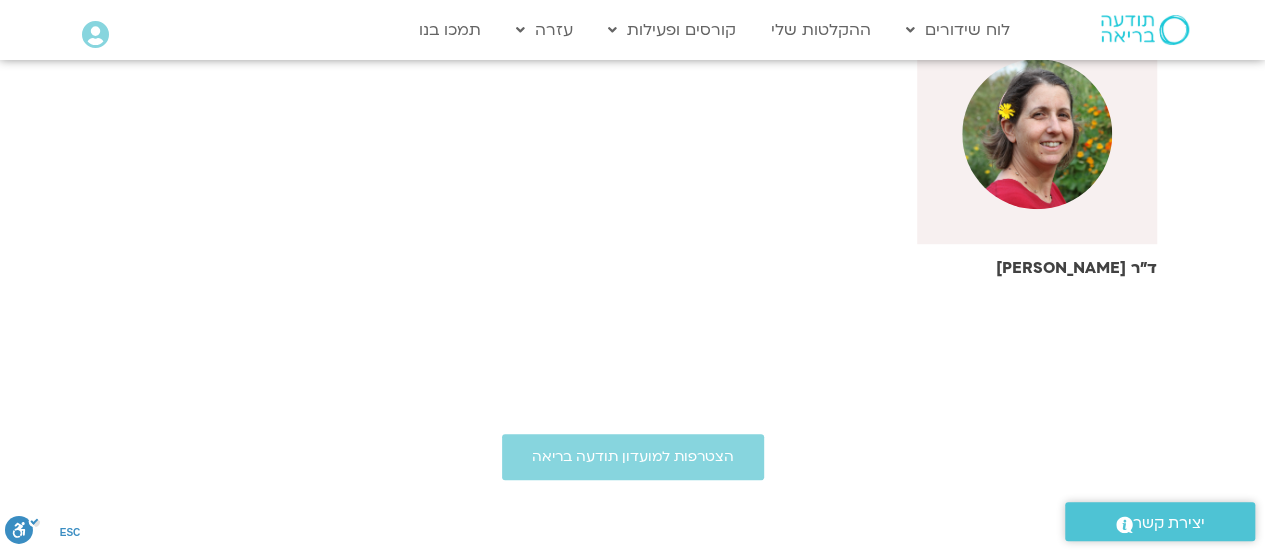 click at bounding box center [1037, 134] 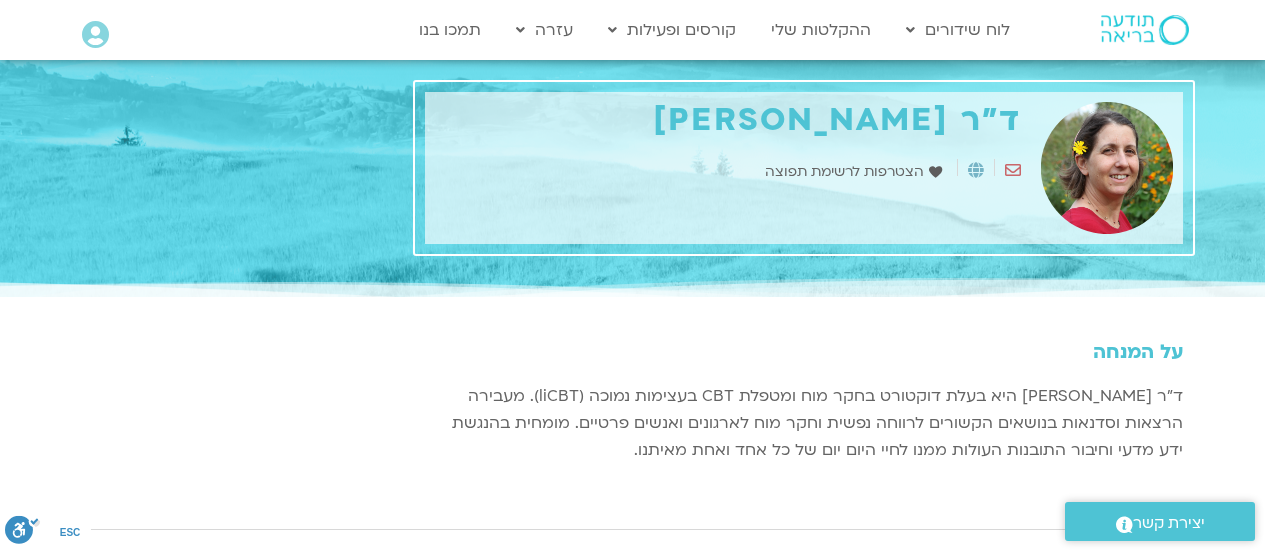 scroll, scrollTop: 0, scrollLeft: 0, axis: both 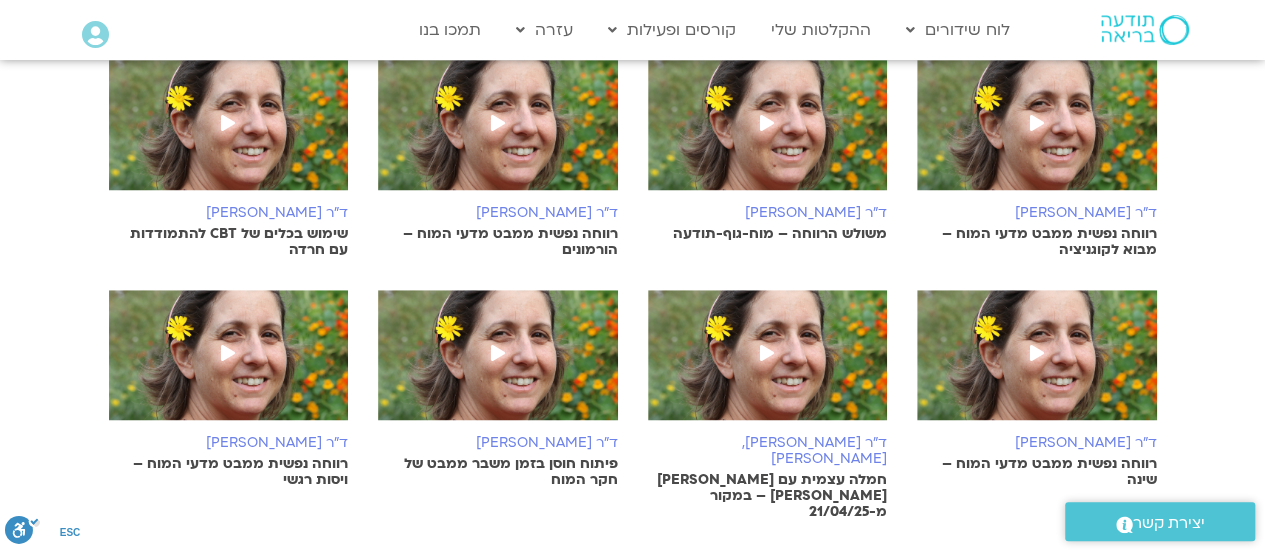 click at bounding box center [229, 365] 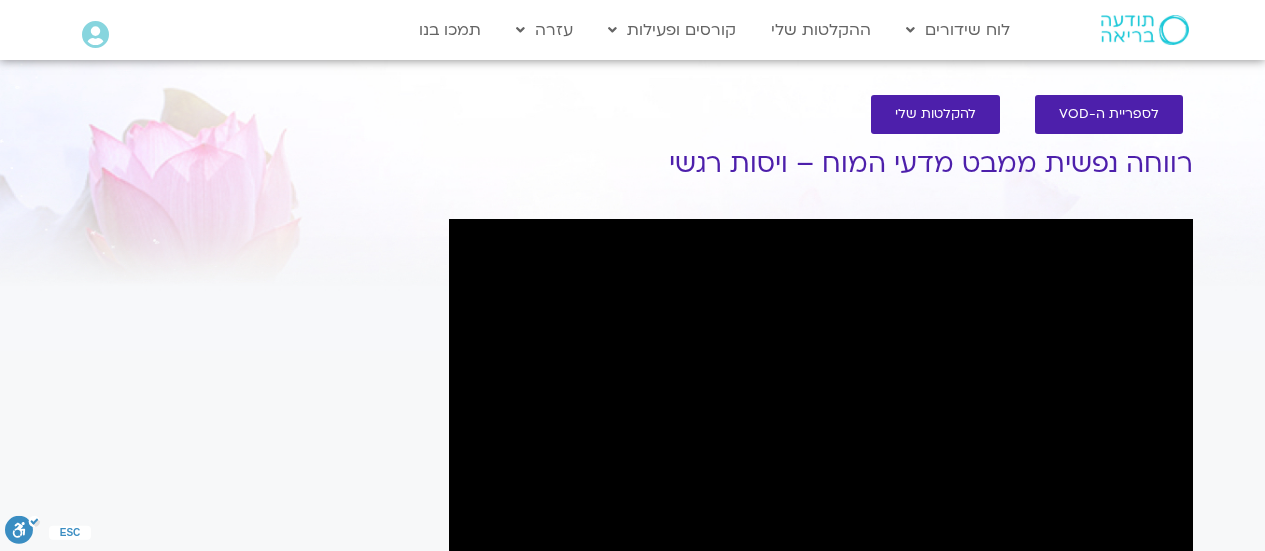 scroll, scrollTop: 0, scrollLeft: 0, axis: both 